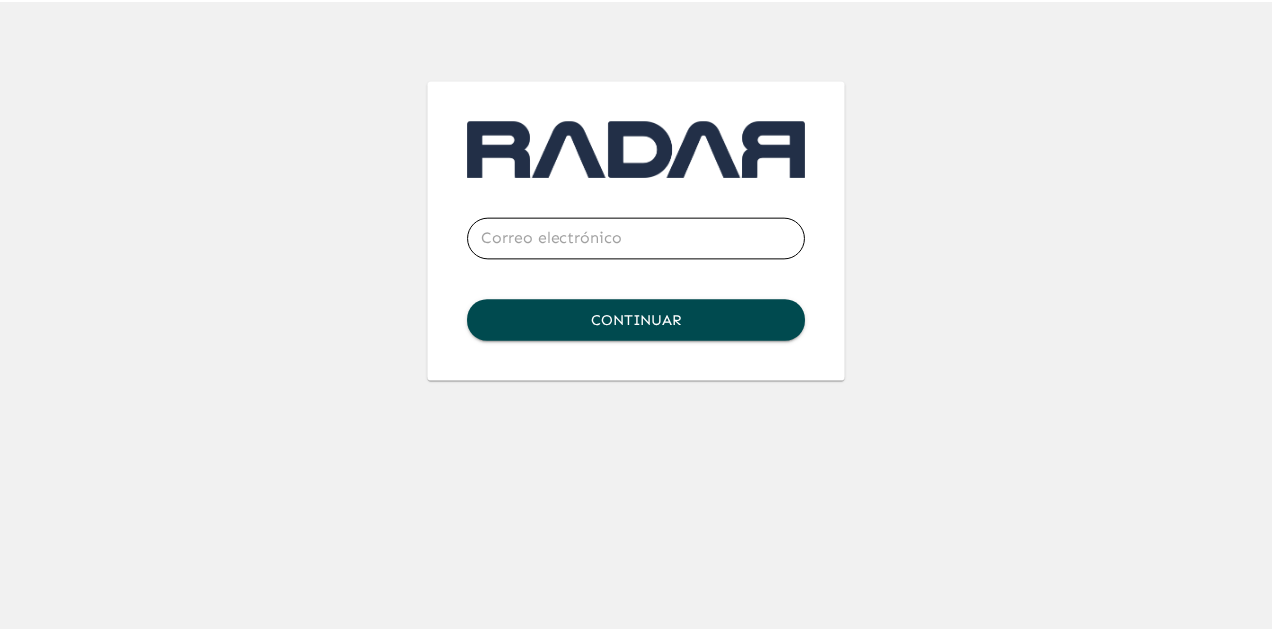 scroll, scrollTop: 0, scrollLeft: 0, axis: both 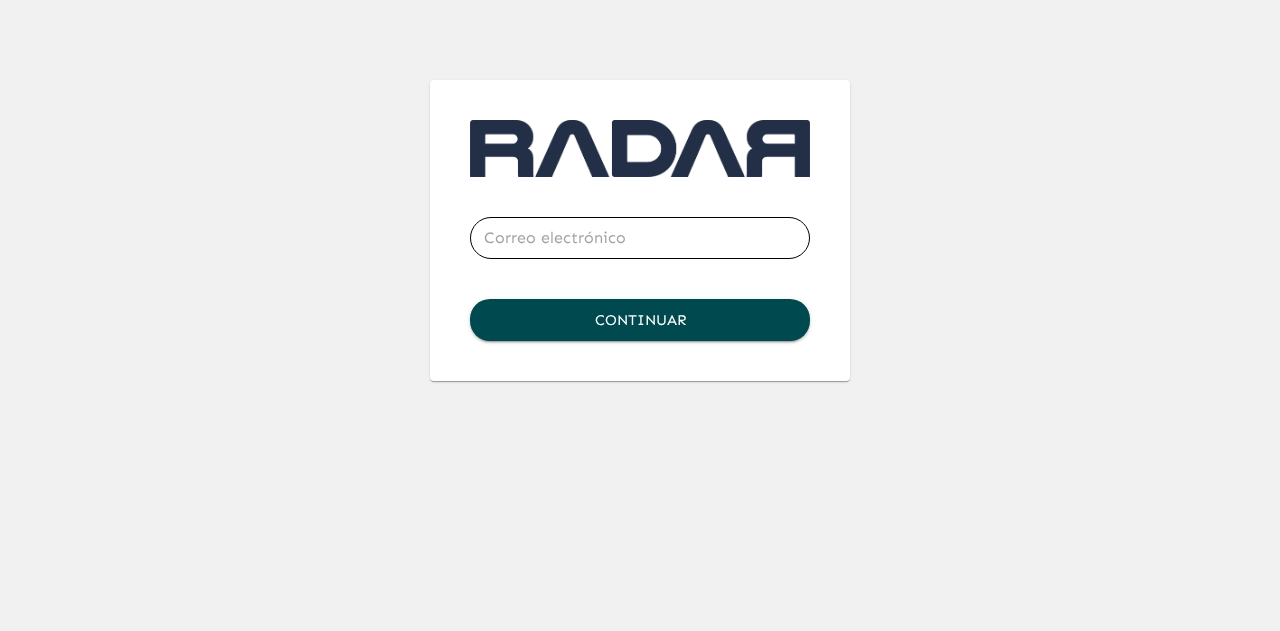type on "[EMAIL]" 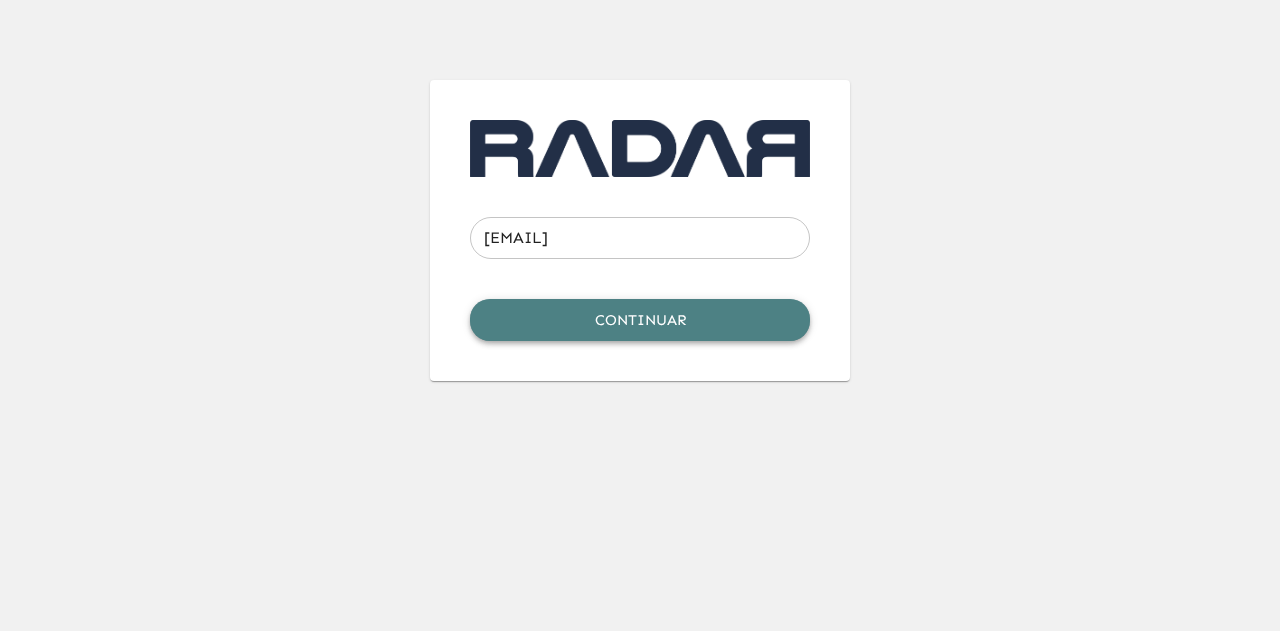 click on "Continuar" at bounding box center [640, 320] 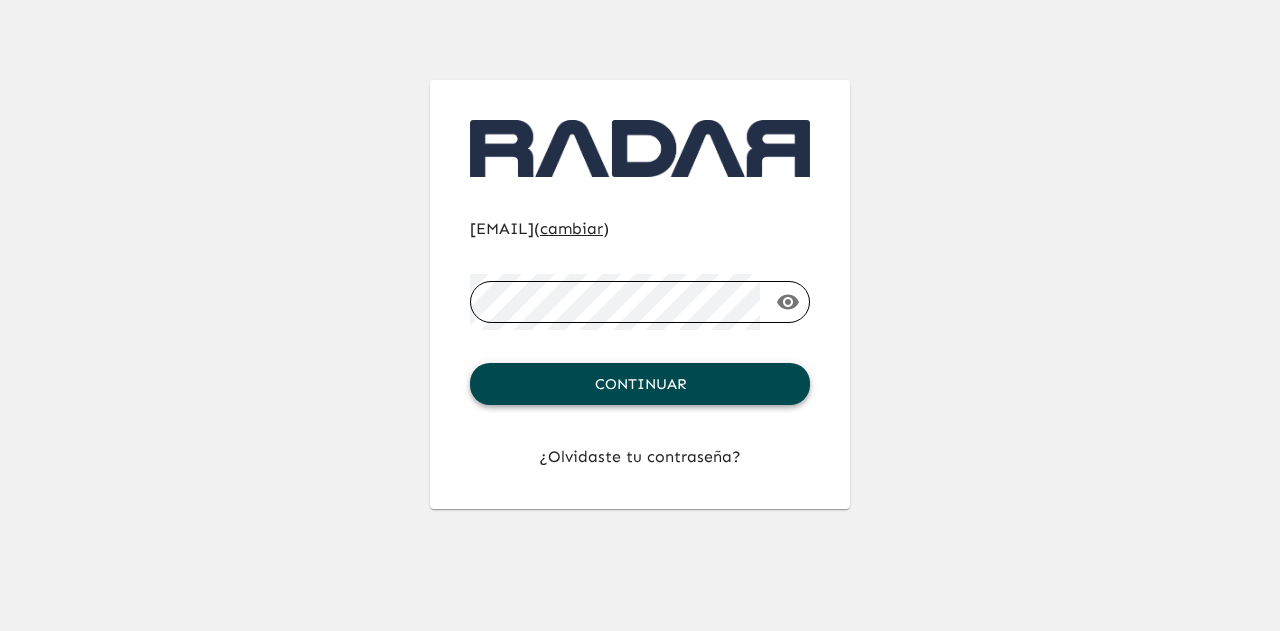 click on "Continuar" at bounding box center (640, 384) 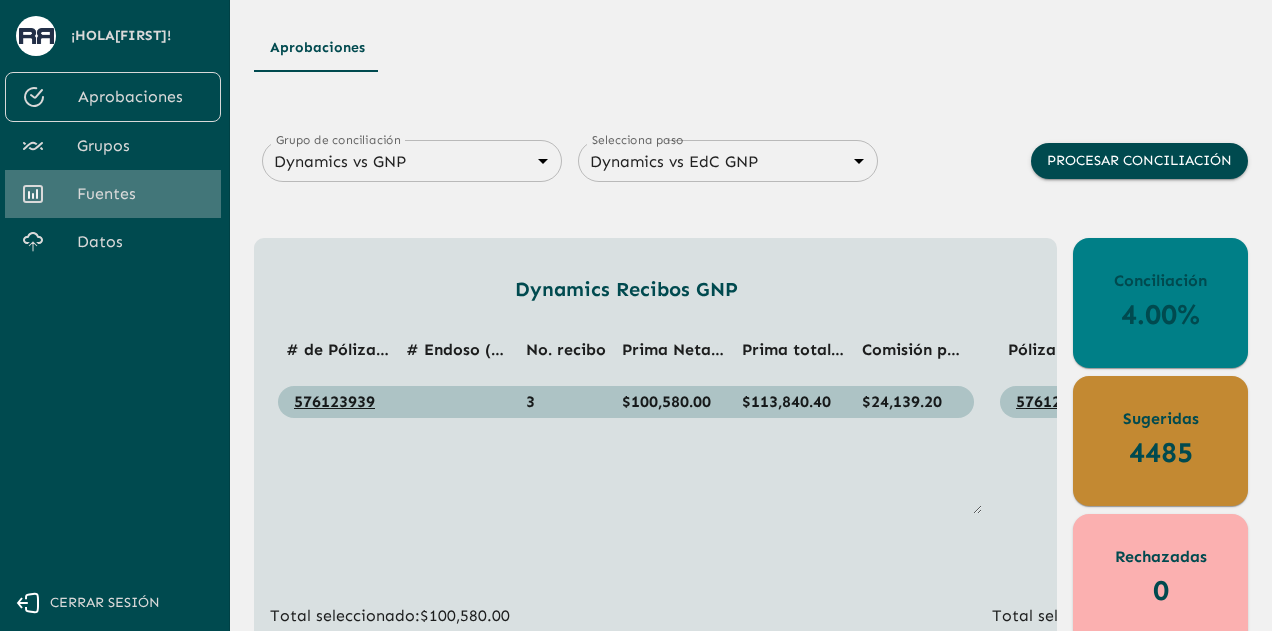 click on "Fuentes" at bounding box center [141, 194] 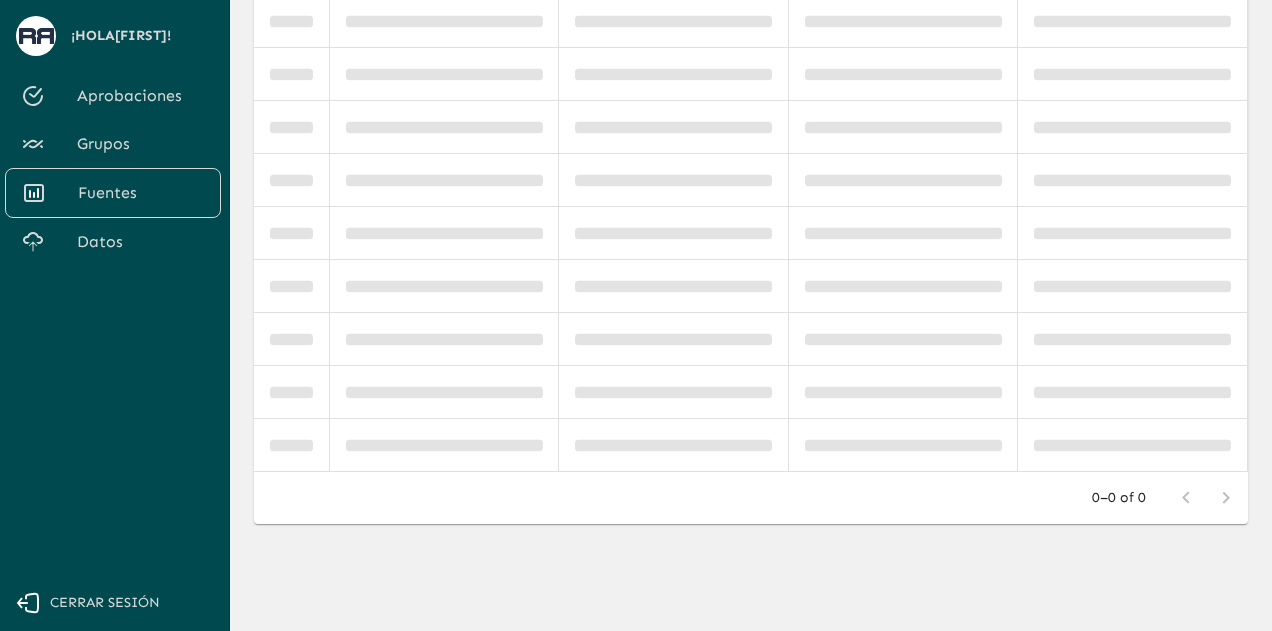 scroll, scrollTop: 0, scrollLeft: 0, axis: both 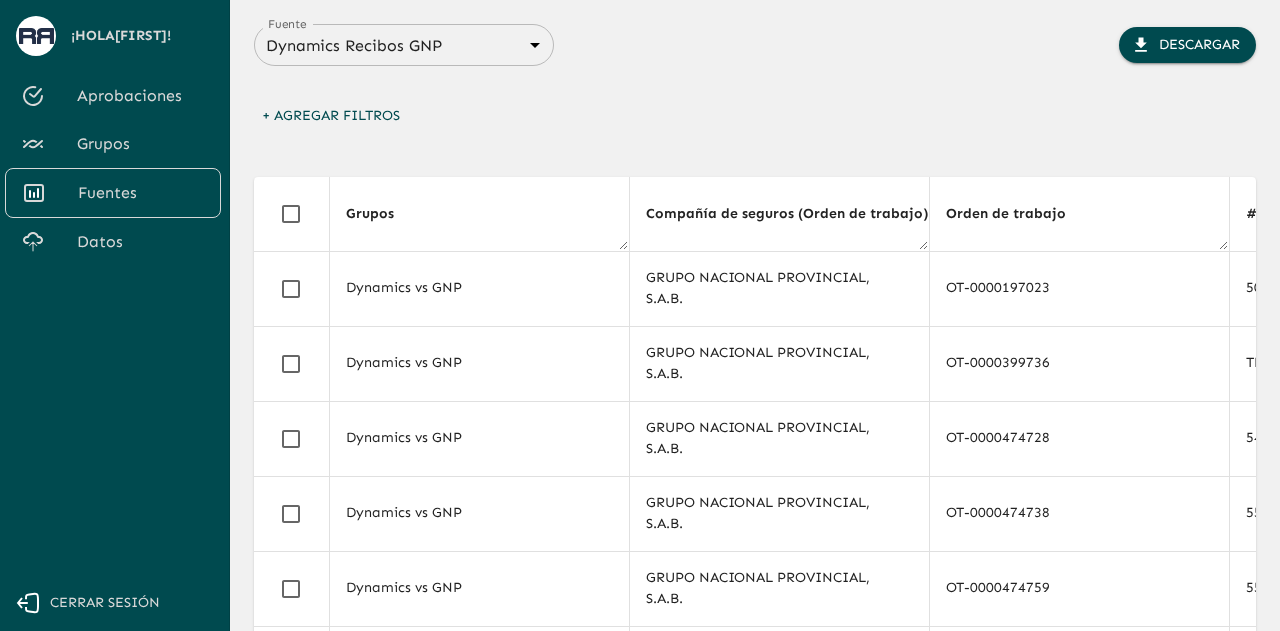 click on "Se están procesando los movimientos. Algunas acciones permanecerán deshabilitadas, por favor espera... ¡Hola  [FIRST] ! Aprobaciones Grupos Fuentes Datos   Cerrar sesión   Fuente Dynamics Recibos GNP 683f283f336112e7999fc7c3 Fuente Descargar + Agregar Filtros Grupos Compañía de seguros (Orden de trabajo) (Orden de trabajo) Orden de trabajo # de Póliza (Orden de trabajo) (Orden de trabajo) # Endoso (Orden de trabajo) (Orden de trabajo) No. recibo Razón para el estado Prima neta Prima Neta MXN Recargo (Monto) Recargo MXN Importe prima total Prima total MXN Comisión prima neta Comisión prima neta MXN Prima Neta + Recargo MXN Moneda (Orden de trabajo) (Orden de trabajo) Fecha inicio Fecha de aplicación (pago) Clave de agente (Orden de trabajo) (Orden de trabajo) Subramo (Orden de trabajo) (Orden de trabajo) Grupo económico (Orden de trabajo) (Orden de trabajo) Tipo de cambio Origen Poliza 1 Poliza Identificada Endoso Identificado Tipo de ramo Duplicado Dynamics vs GNP OT-0000197023 500035068 4 TIP" at bounding box center (640, 315) 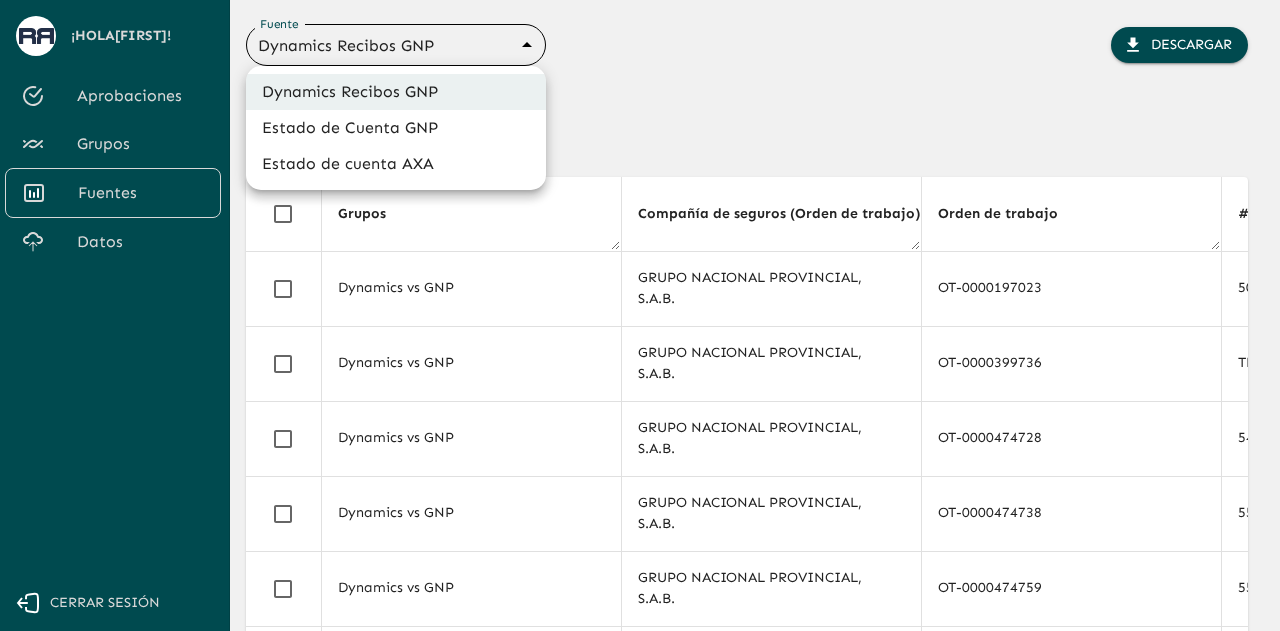 click at bounding box center [640, 315] 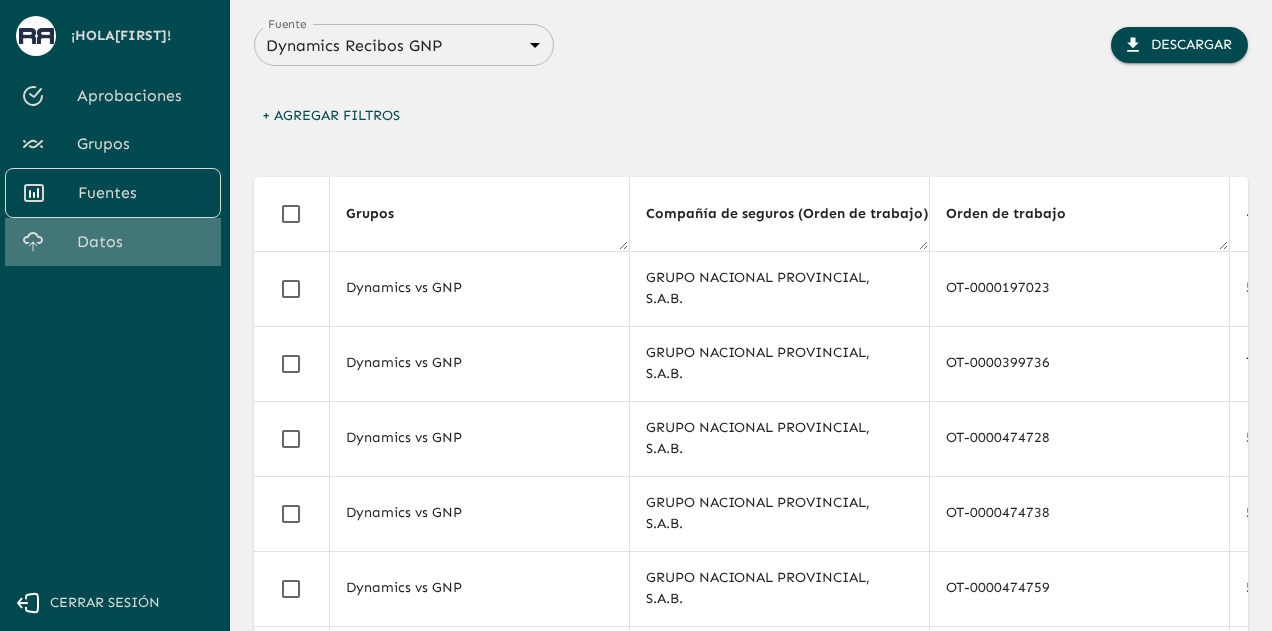 click on "Datos" at bounding box center (141, 242) 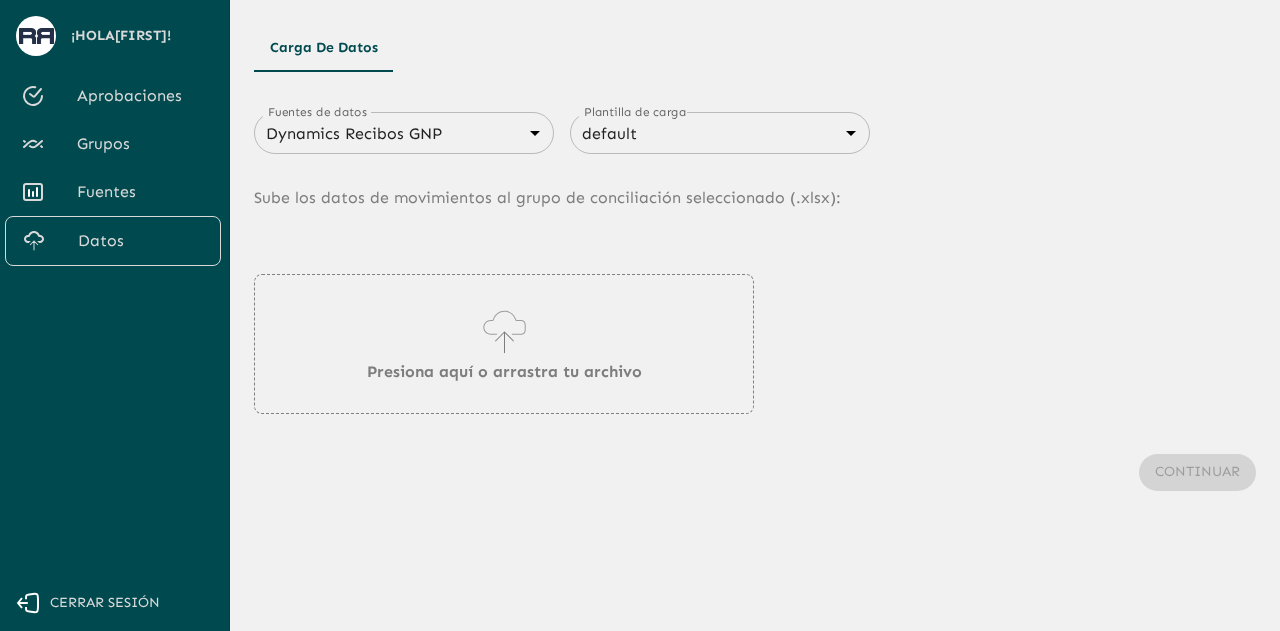 click on "Fuentes" at bounding box center [141, 192] 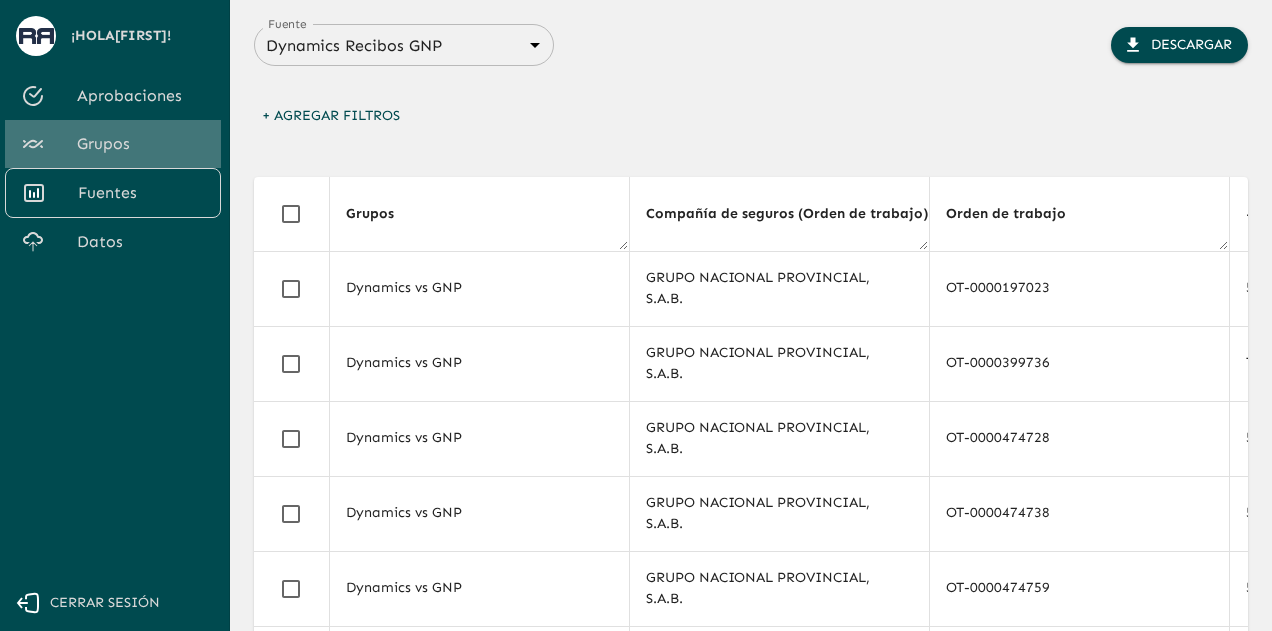 click on "Grupos" at bounding box center [141, 144] 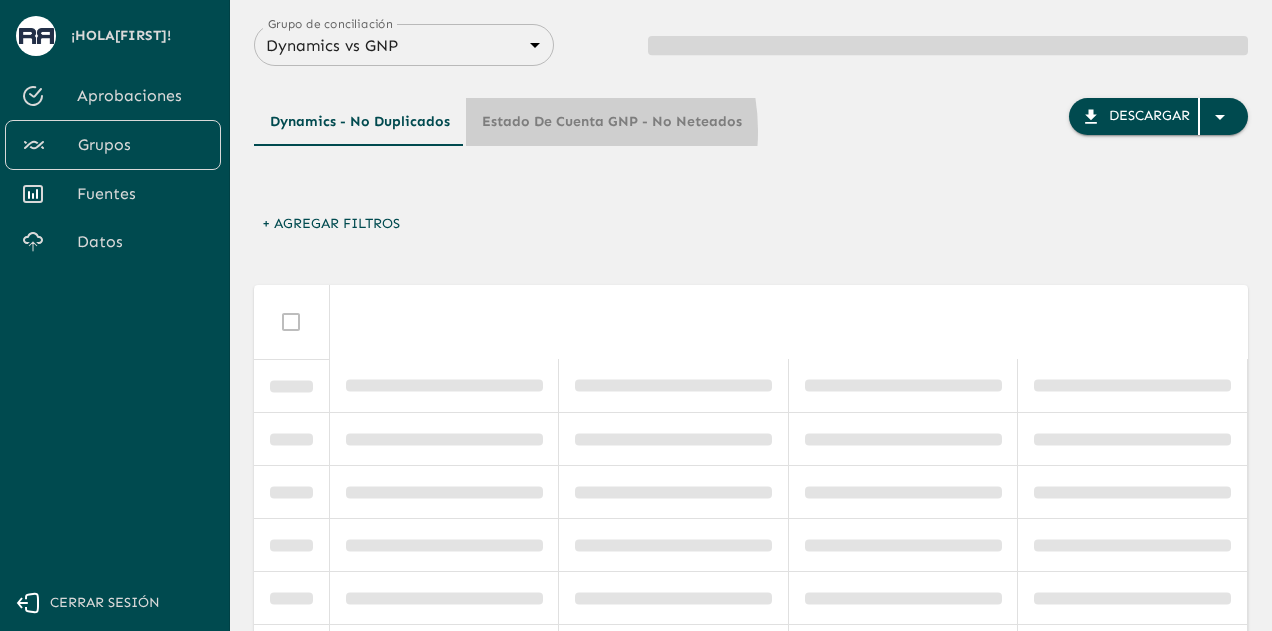 click on "Estado de Cuenta GNP - No Neteados" at bounding box center (612, 122) 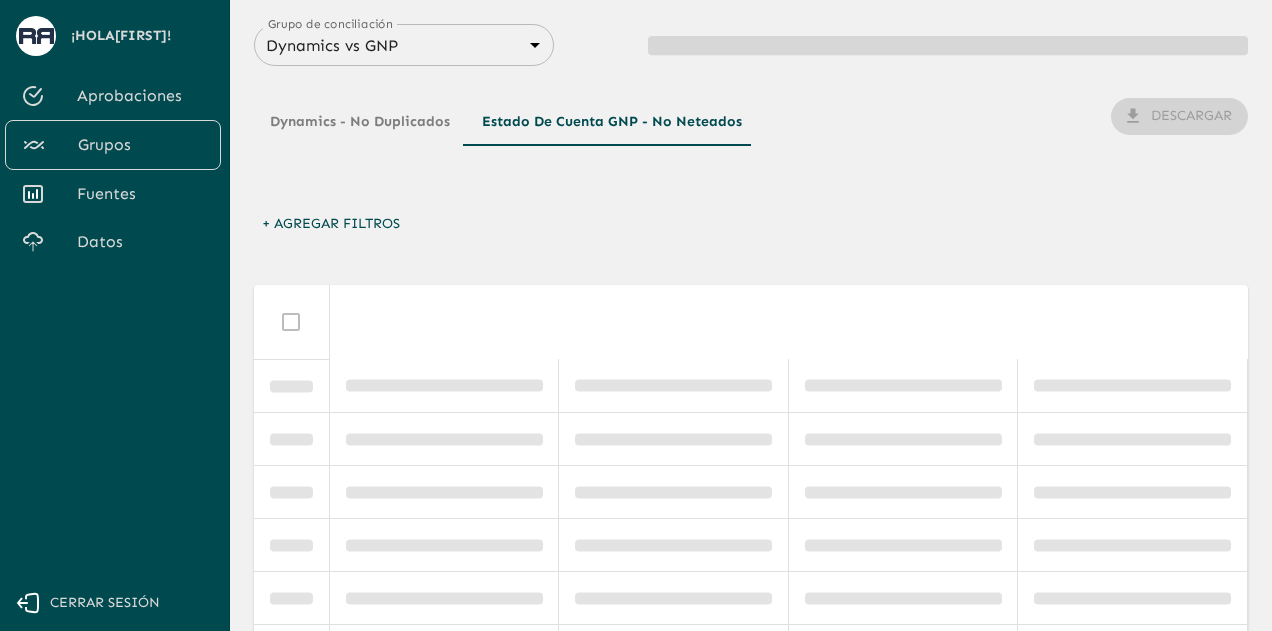 click on "Dynamics - No Duplicados" at bounding box center [360, 122] 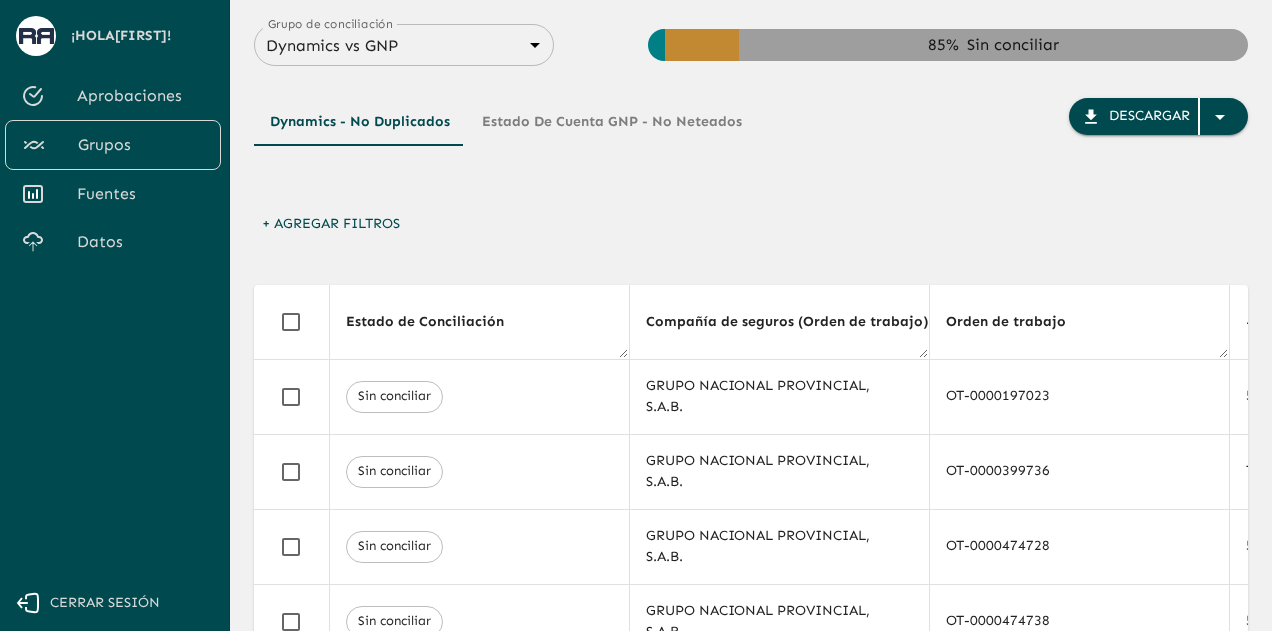 click on "Datos" at bounding box center [141, 242] 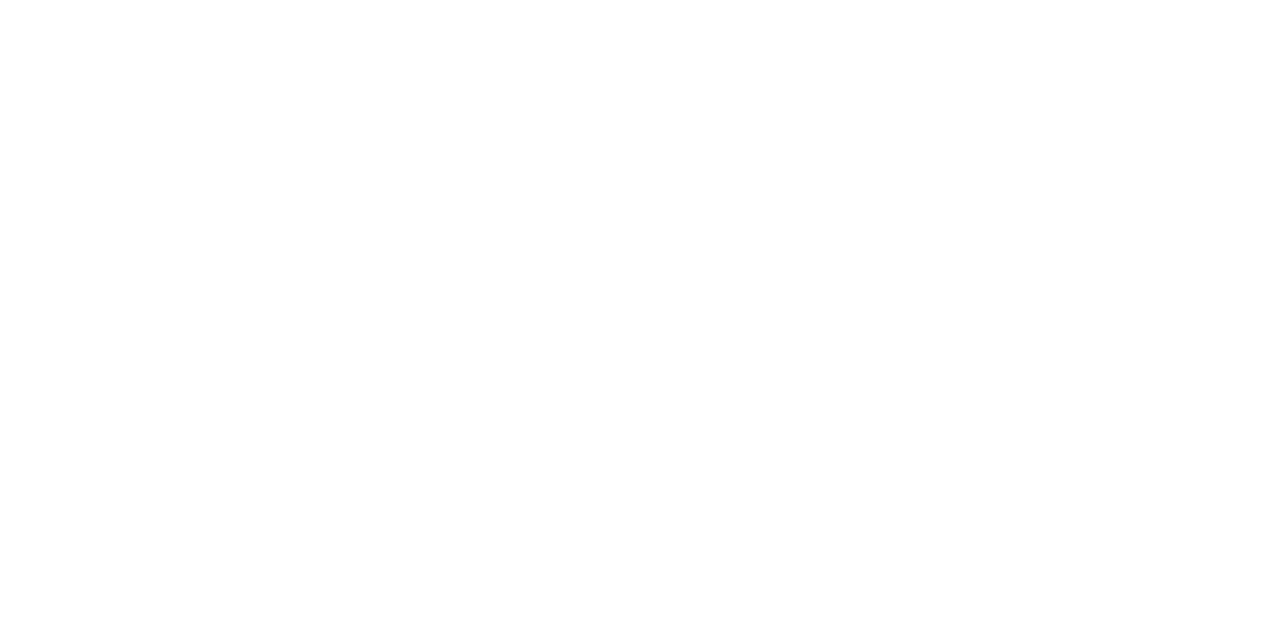 scroll, scrollTop: 0, scrollLeft: 0, axis: both 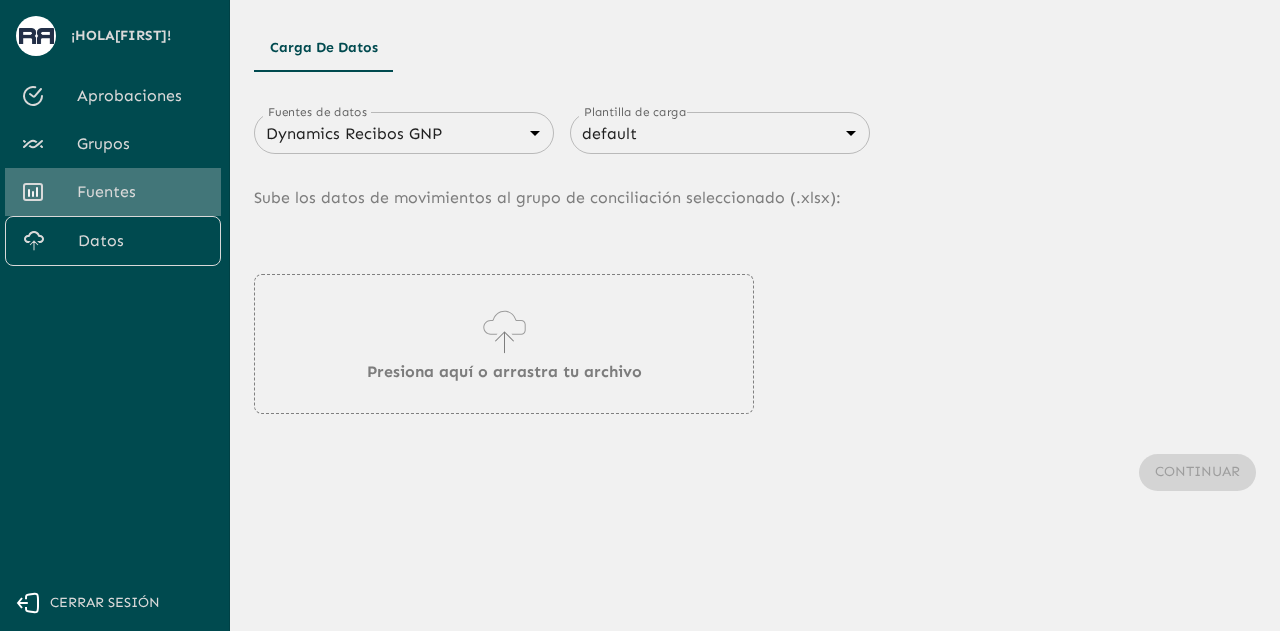 click on "Fuentes" at bounding box center [141, 192] 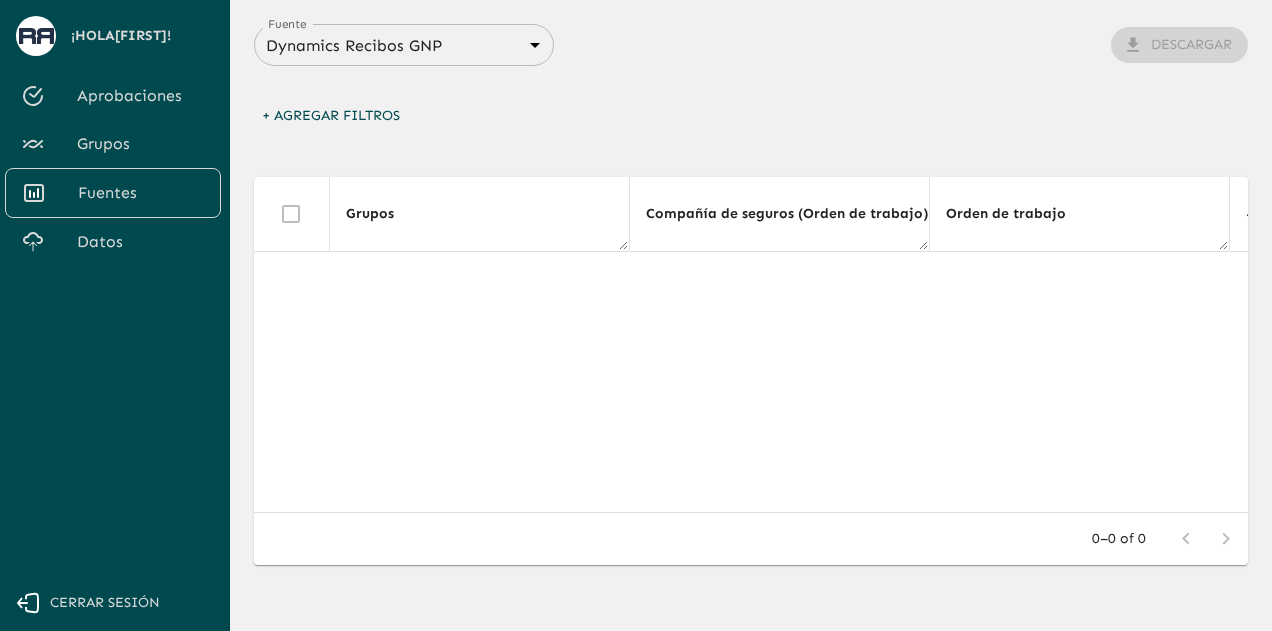 click on "Grupos" at bounding box center (141, 144) 